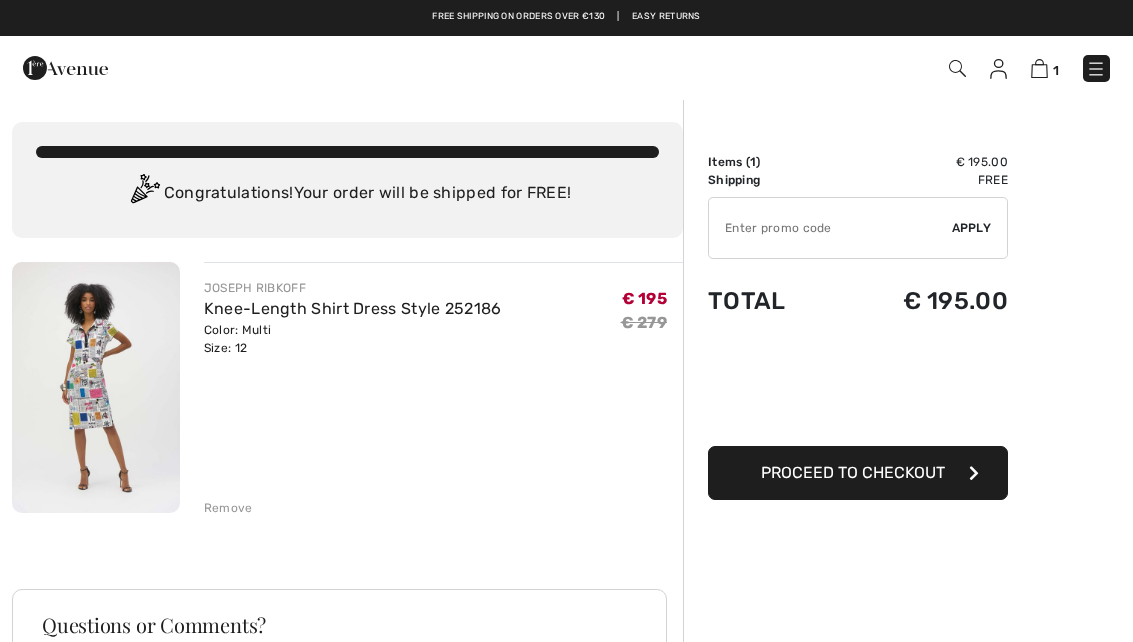 scroll, scrollTop: 0, scrollLeft: 0, axis: both 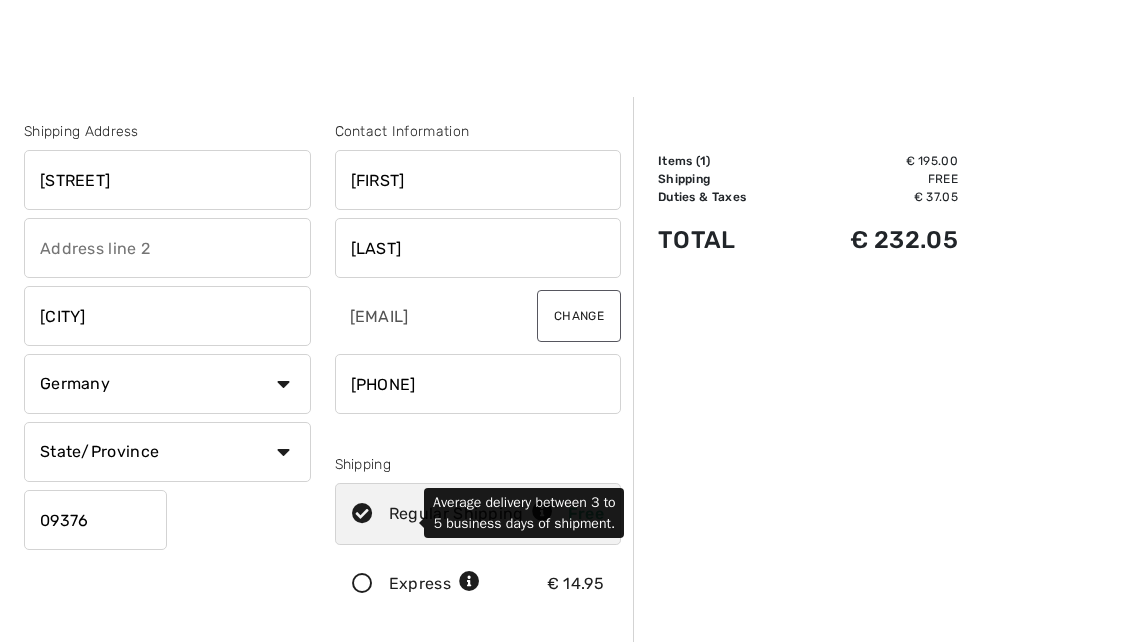click at bounding box center (542, 512) 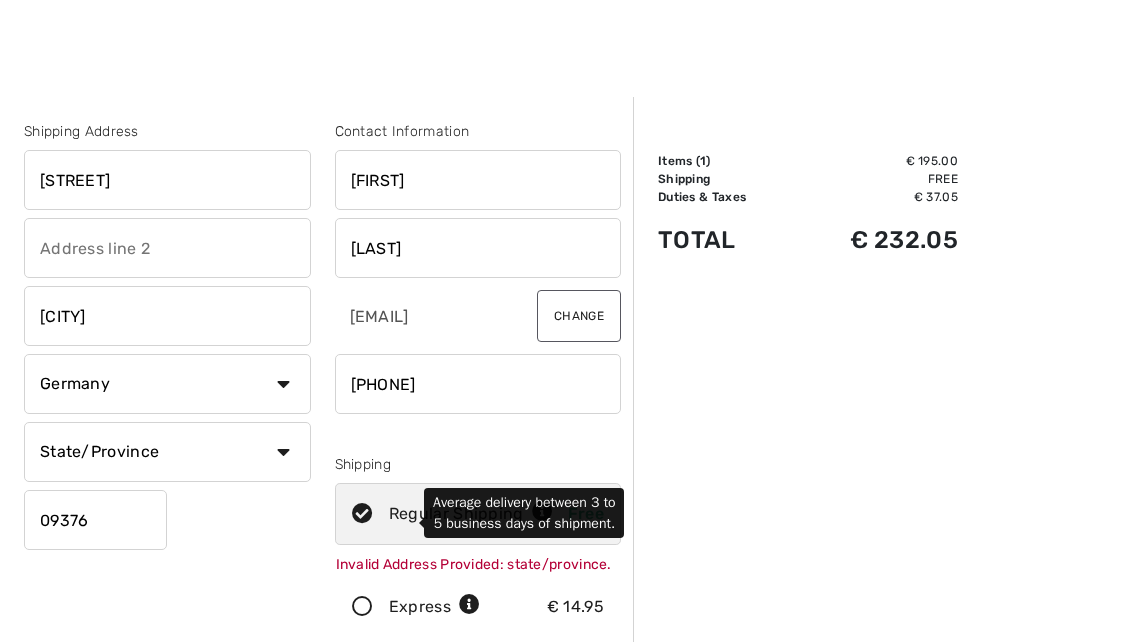 click on "Order Summary			 Details
Items ( 1 )
€ 195.00
Promo code € 0.00
Shipping
Free
Tax1 € 0.00
Tax2 € 0.00
Duties & Taxes € 37.05
Total
€ 232.05
My Shopping Bag (1 Item)
Knee-Length Shirt Dress Style 252186
Color: Multi Size: 12
€ 195
€ 279" at bounding box center (883, 749) 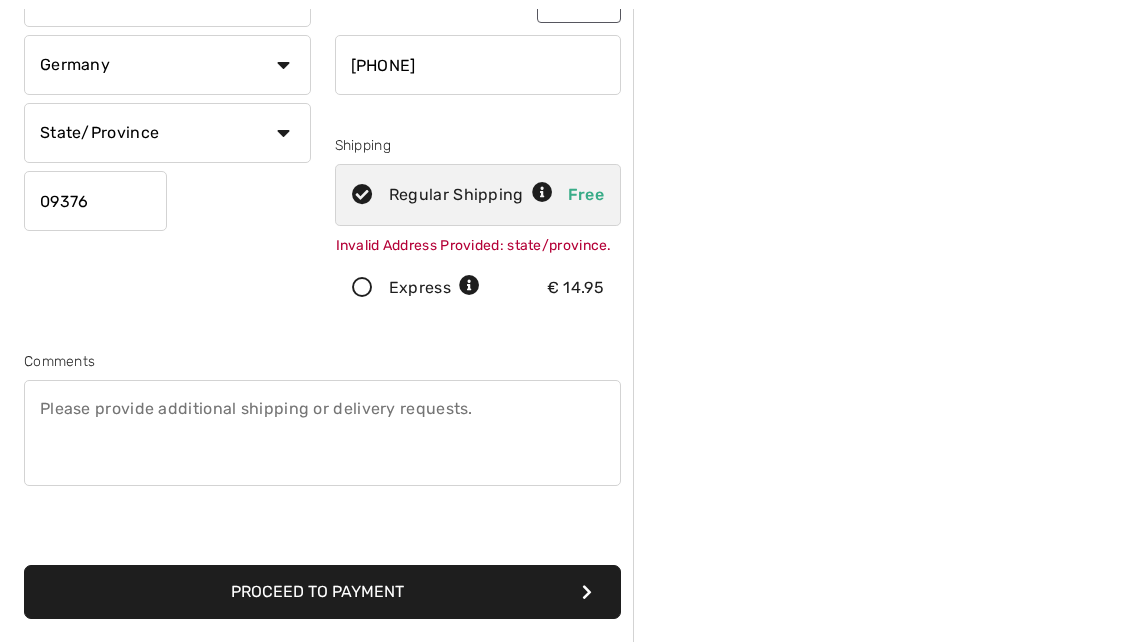 scroll, scrollTop: 320, scrollLeft: 0, axis: vertical 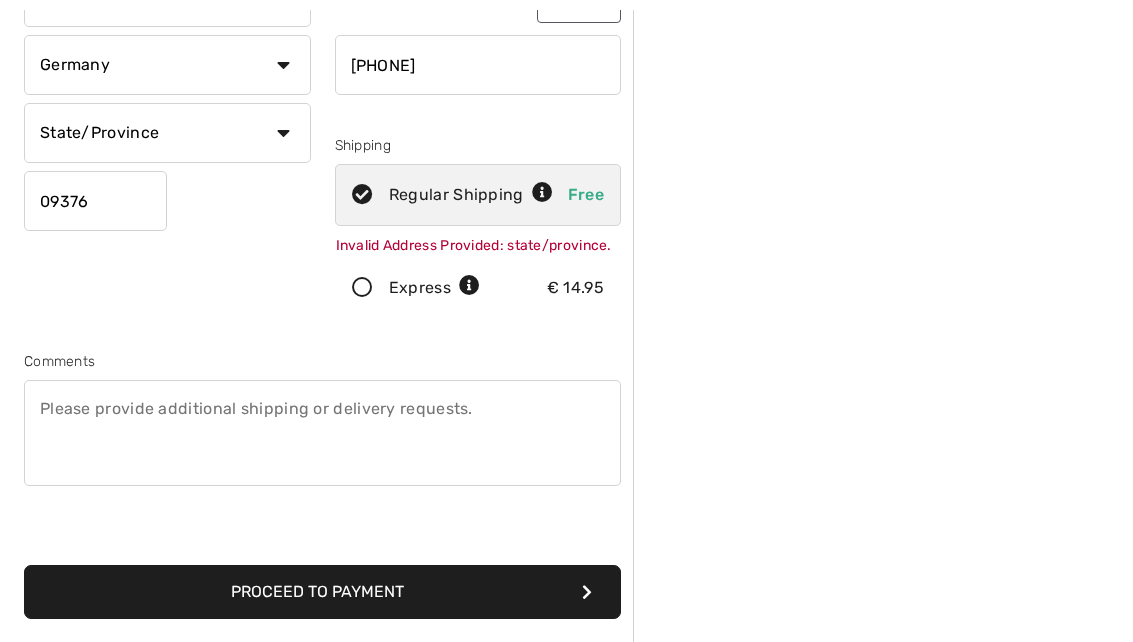 click on "Proceed to Payment" at bounding box center (322, 592) 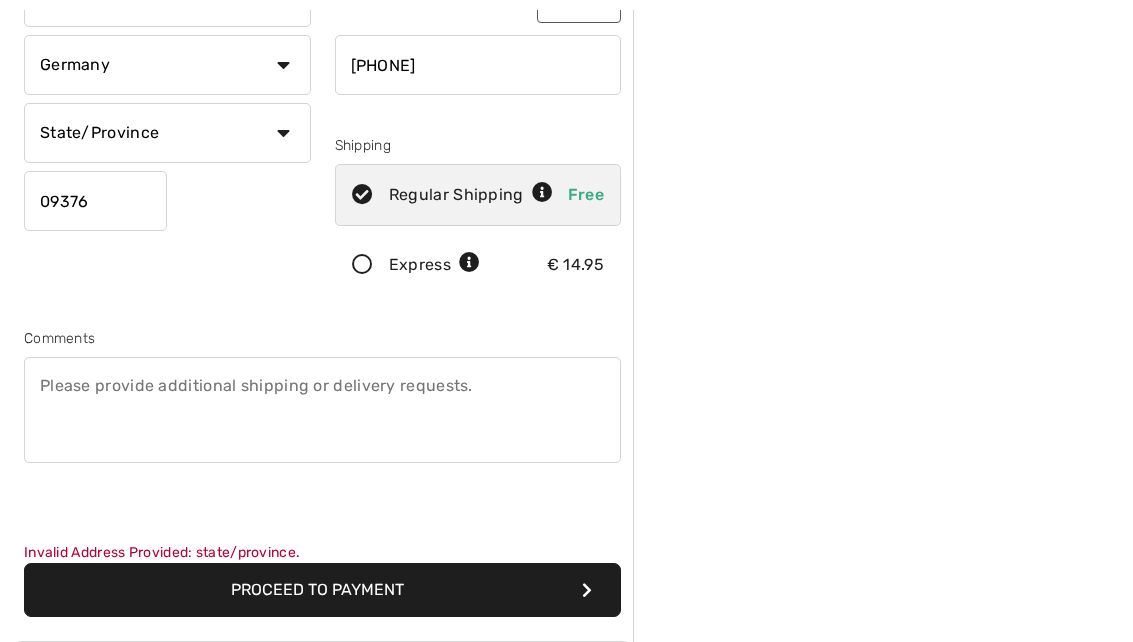 click on "Proceed to Payment" at bounding box center (322, 590) 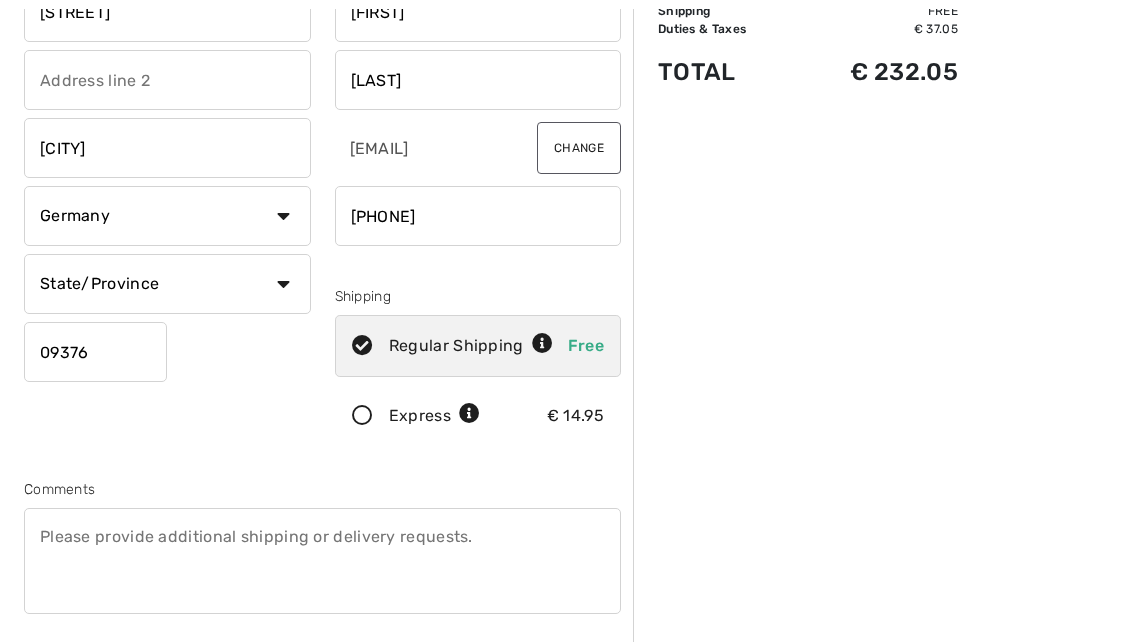 scroll, scrollTop: 169, scrollLeft: 0, axis: vertical 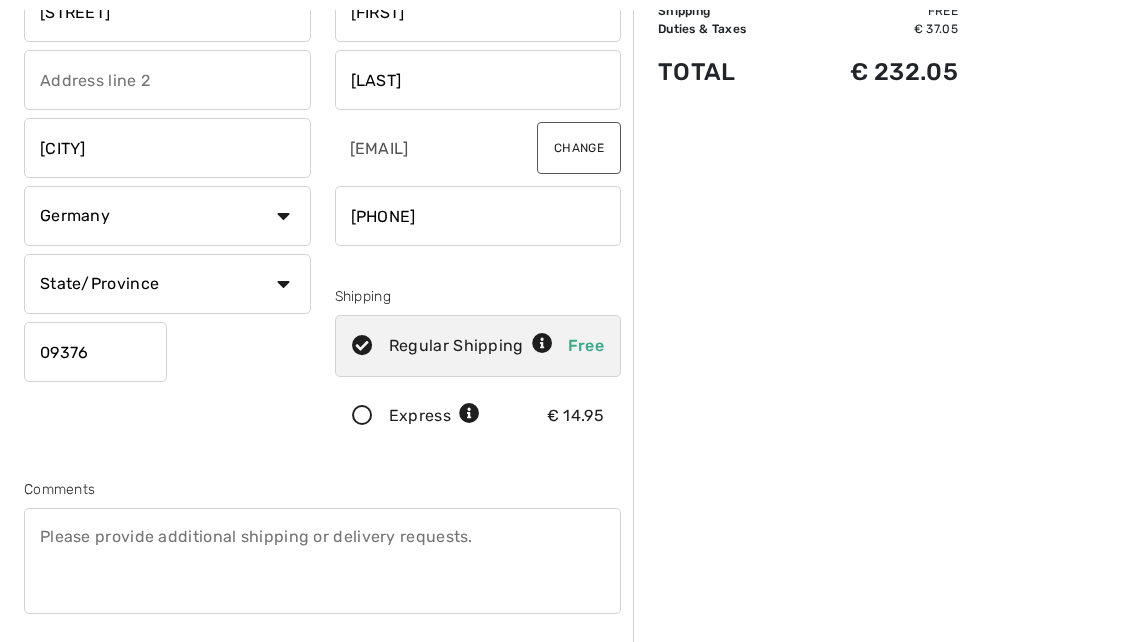 click at bounding box center [322, 561] 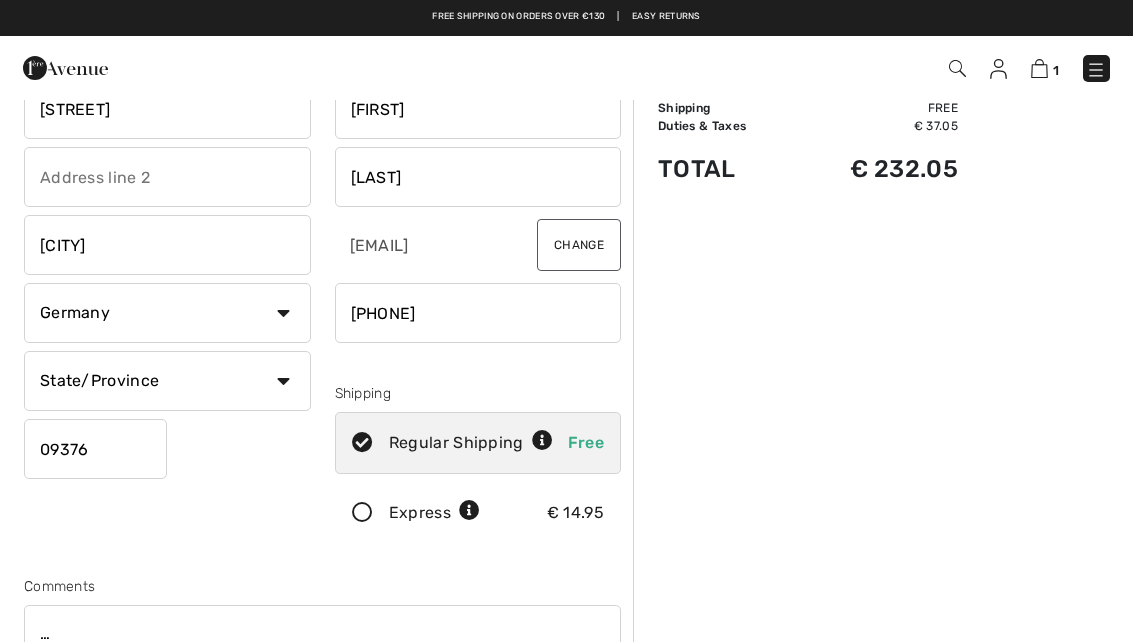 scroll, scrollTop: 71, scrollLeft: 0, axis: vertical 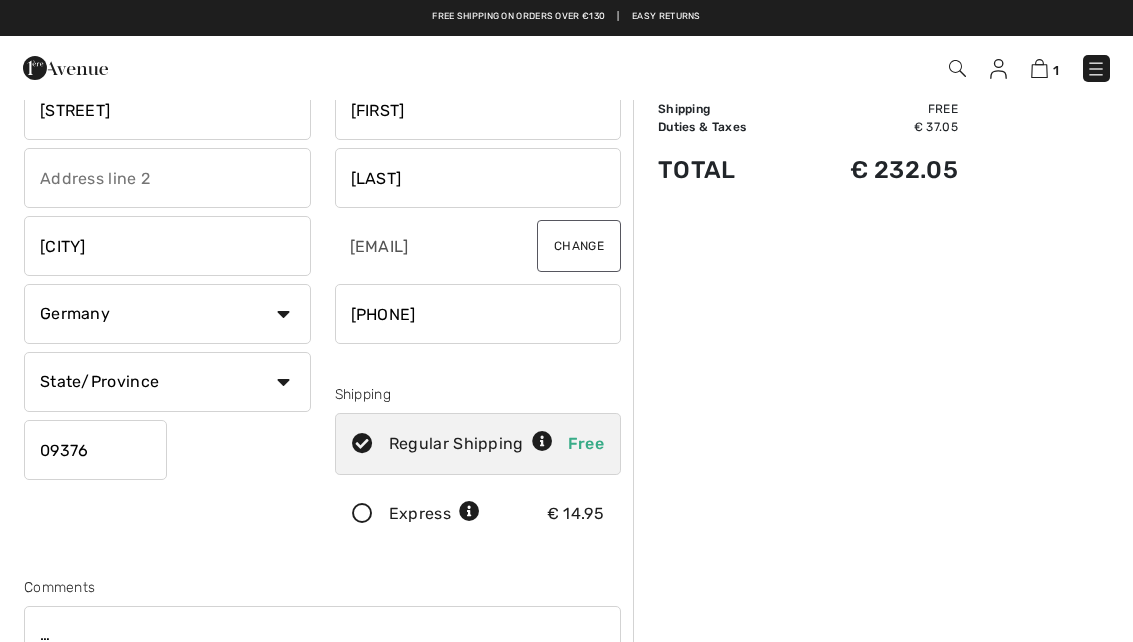 type on "…" 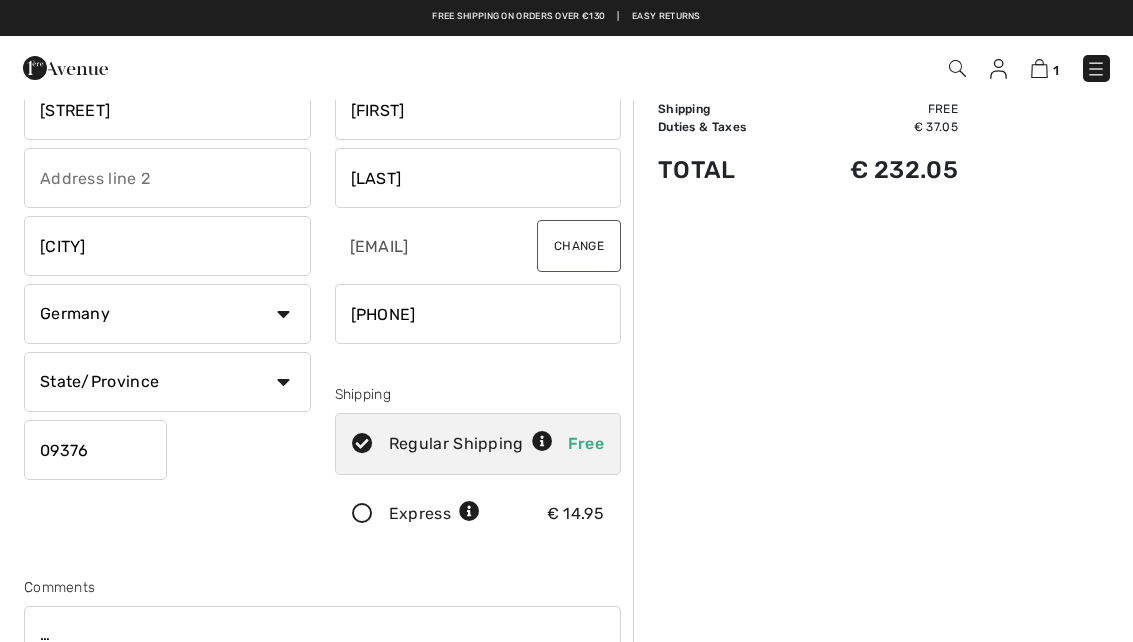 click on "State/Province
Baden-Württemberg
Bayern
Berlin
Brandenburg
Bremen
Hamburg
Hessen
Mecklenburg-Vorpommern
Niedersachsen
Nordrhein-Westfalen
Rheinland-Pfalz
Saarland
Sachsen
Sachsen-Anhalt
Schleswig-Holstein
Thüringen" at bounding box center (167, 382) 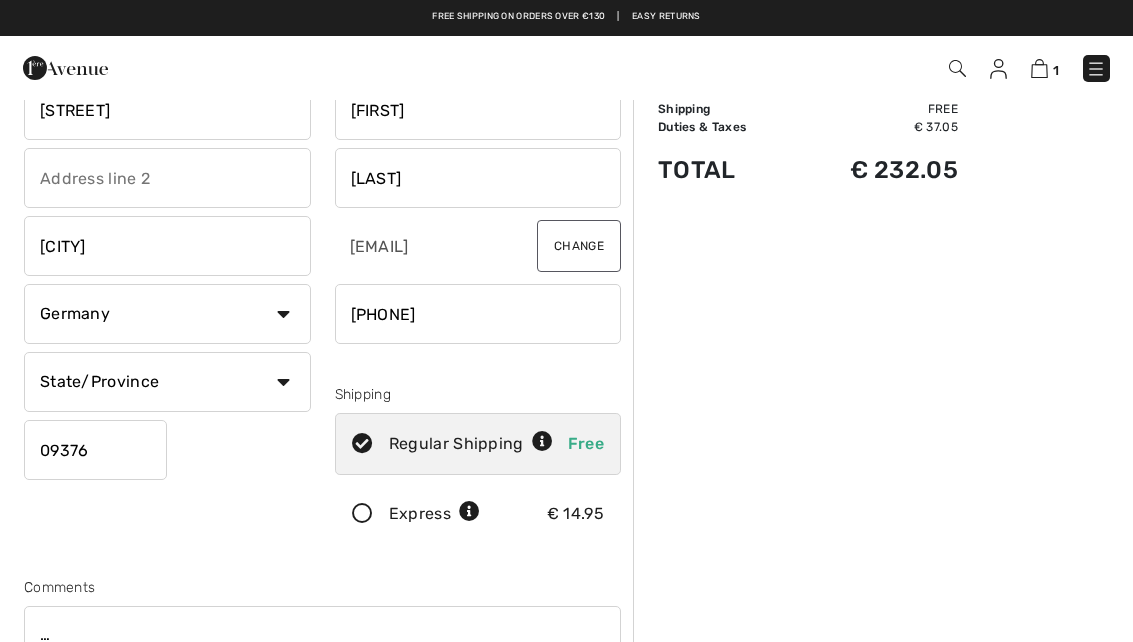 select on "SAS" 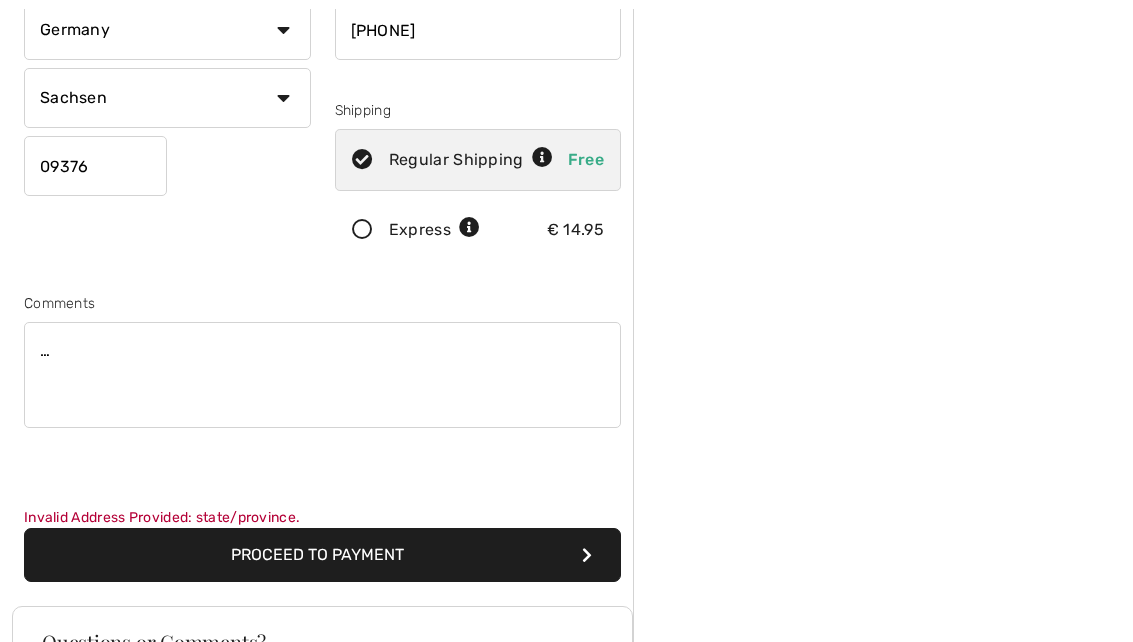 click on "Proceed to Payment" at bounding box center [322, 556] 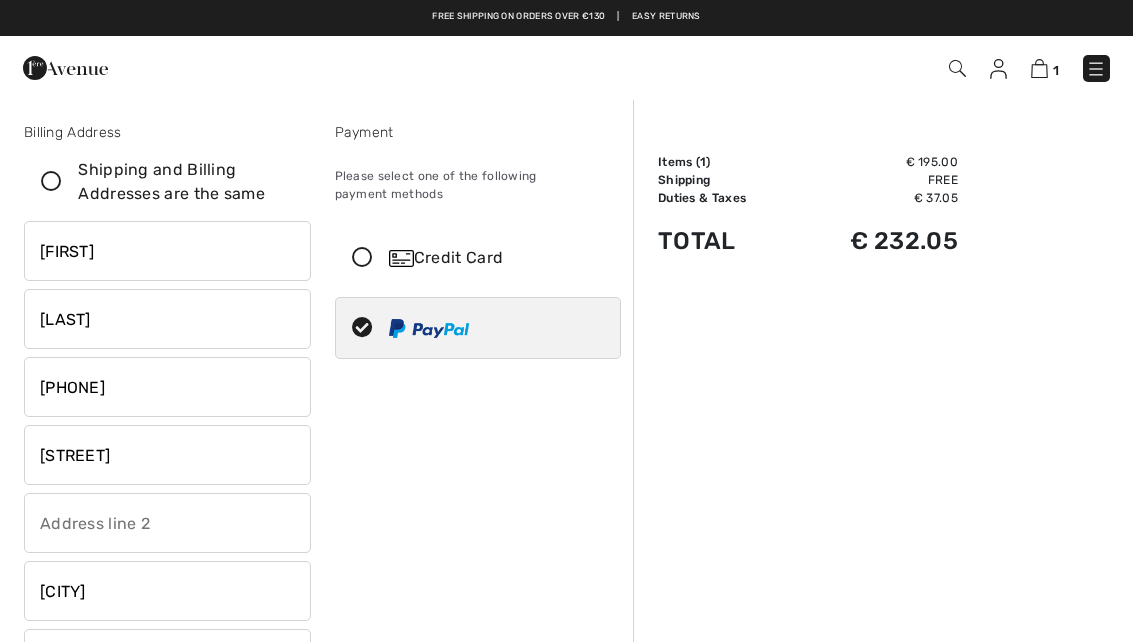 scroll, scrollTop: 0, scrollLeft: 0, axis: both 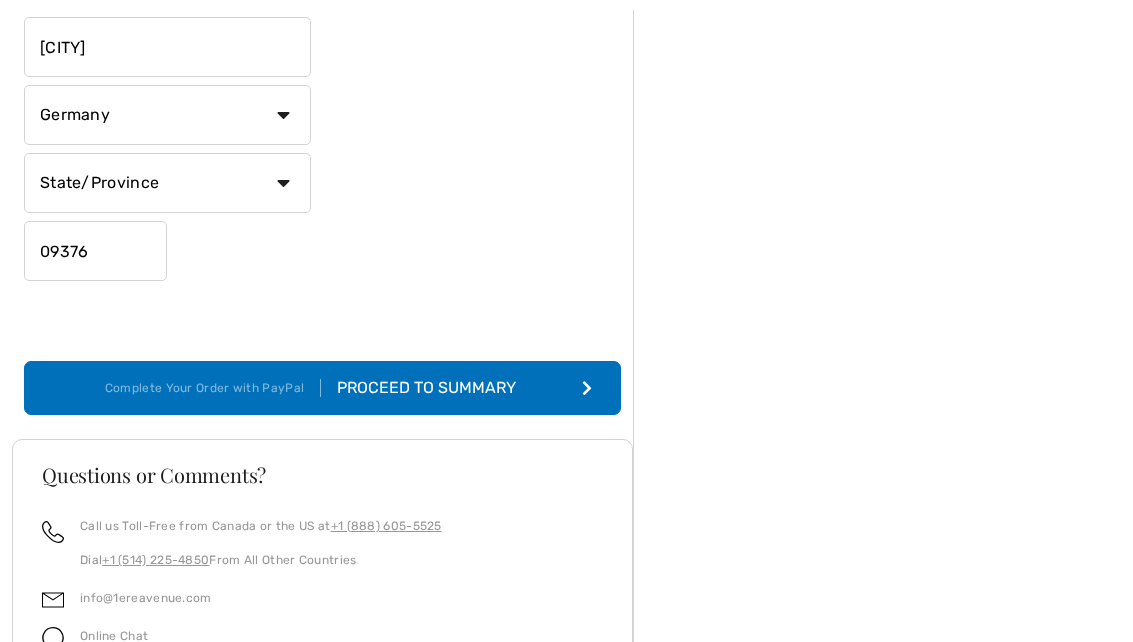 click on "Complete Your Order with PayPal
Proceed to Summary" at bounding box center (322, 388) 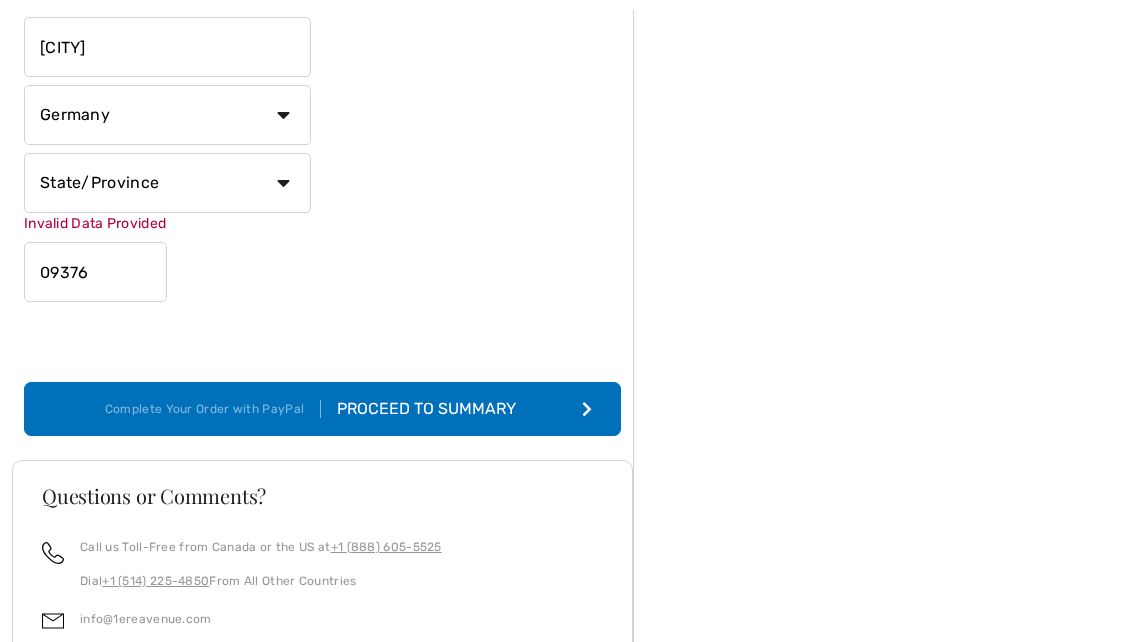 click on "Complete Your Order with PayPal
Proceed to Summary" at bounding box center [322, 409] 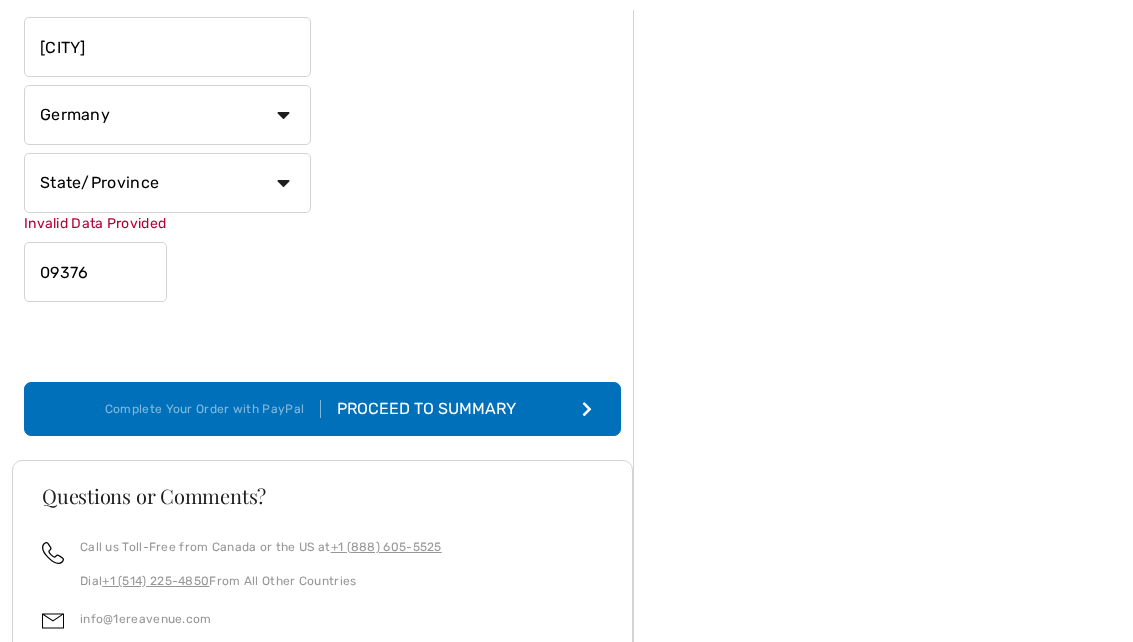 click on "State/Province
Baden-Württemberg
Bayern
Berlin
Brandenburg
Bremen
Hamburg
Hessen
Mecklenburg-Vorpommern
Niedersachsen
Nordrhein-Westfalen
Rheinland-Pfalz
Saarland
Sachsen
Sachsen-Anhalt
Schleswig-Holstein
Thüringen" at bounding box center (167, 183) 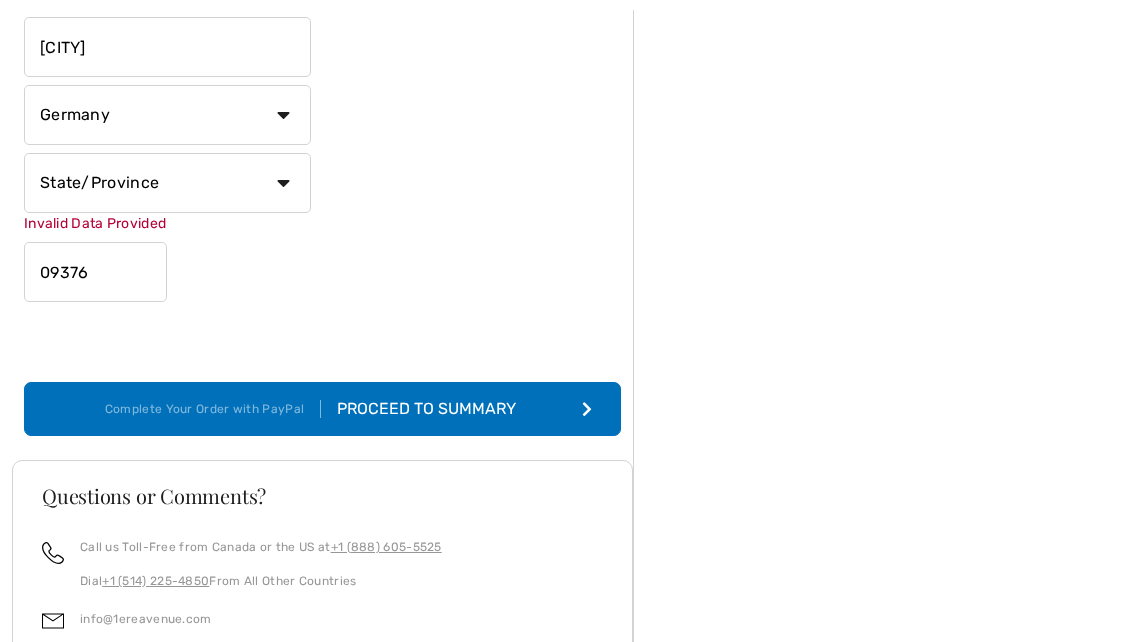 select on "SAS" 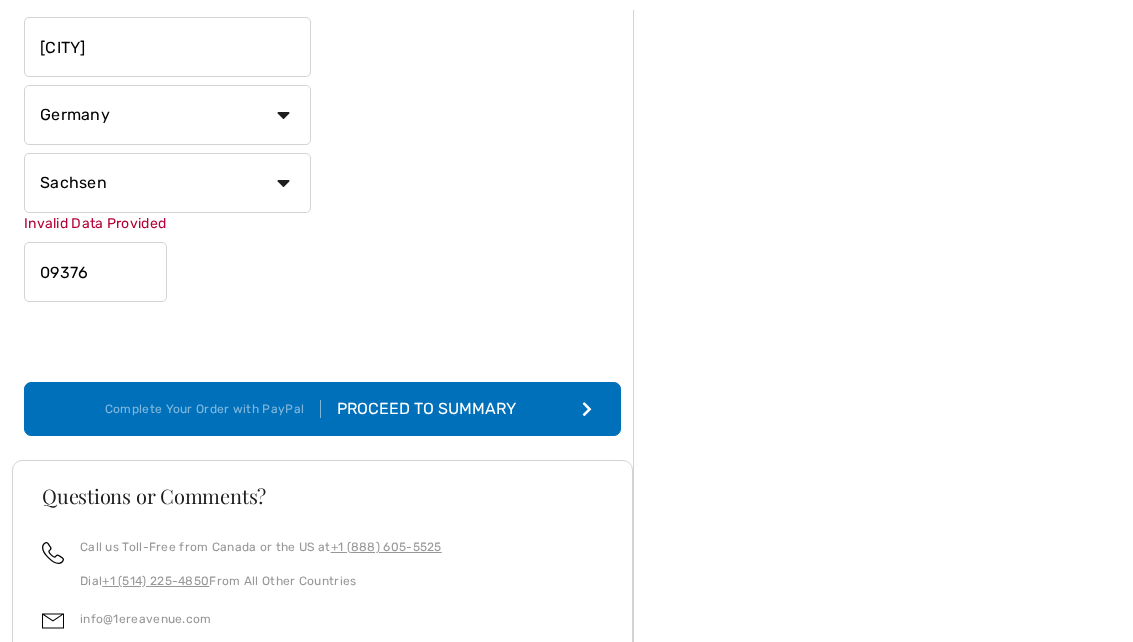 click on "Proceed to Summary" at bounding box center (430, 409) 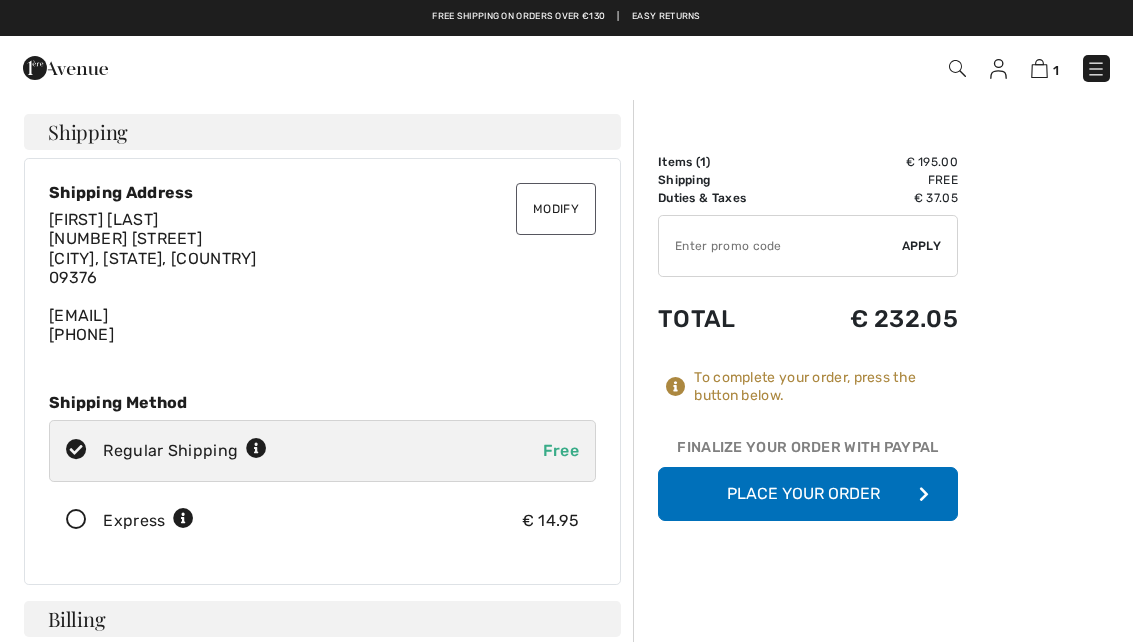 scroll, scrollTop: 0, scrollLeft: 0, axis: both 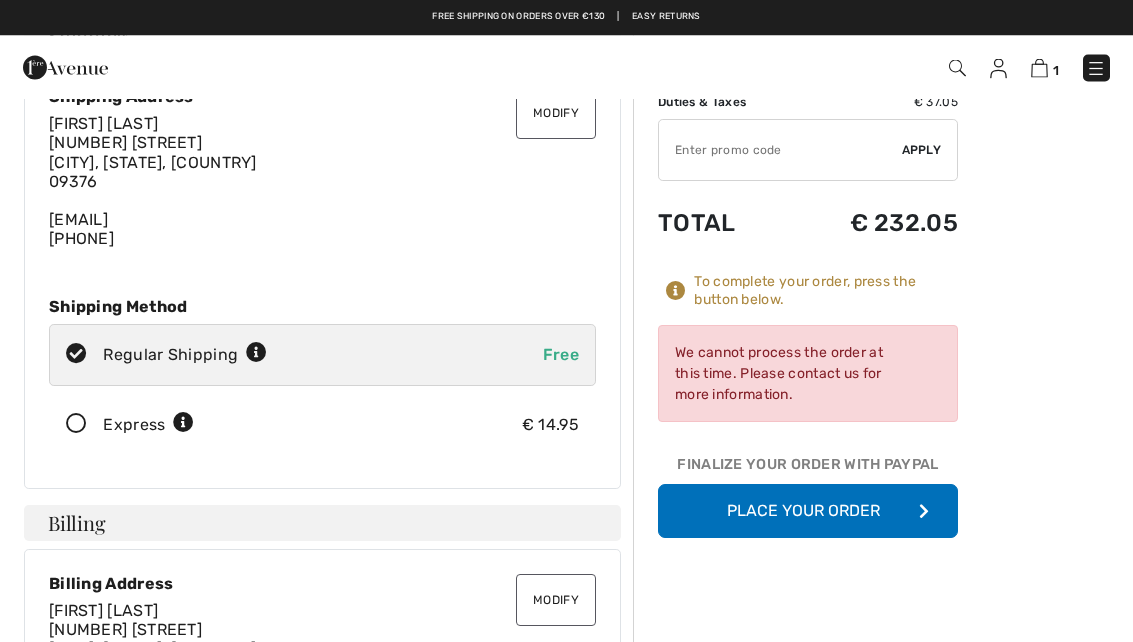 click on "Place Your Order" at bounding box center [808, 512] 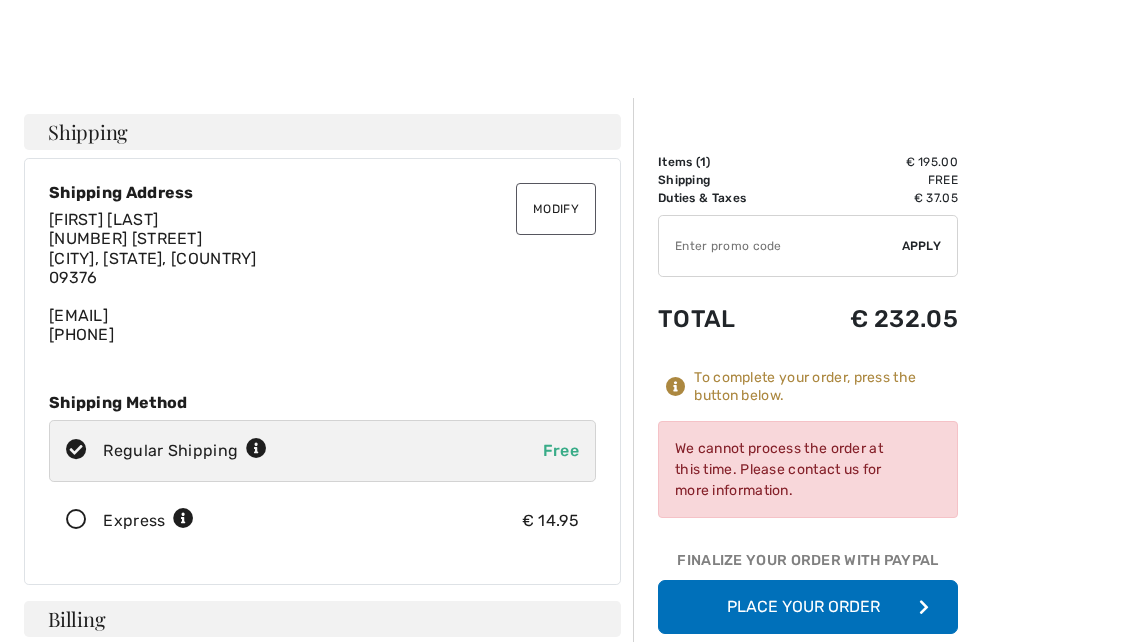 scroll, scrollTop: 48, scrollLeft: 0, axis: vertical 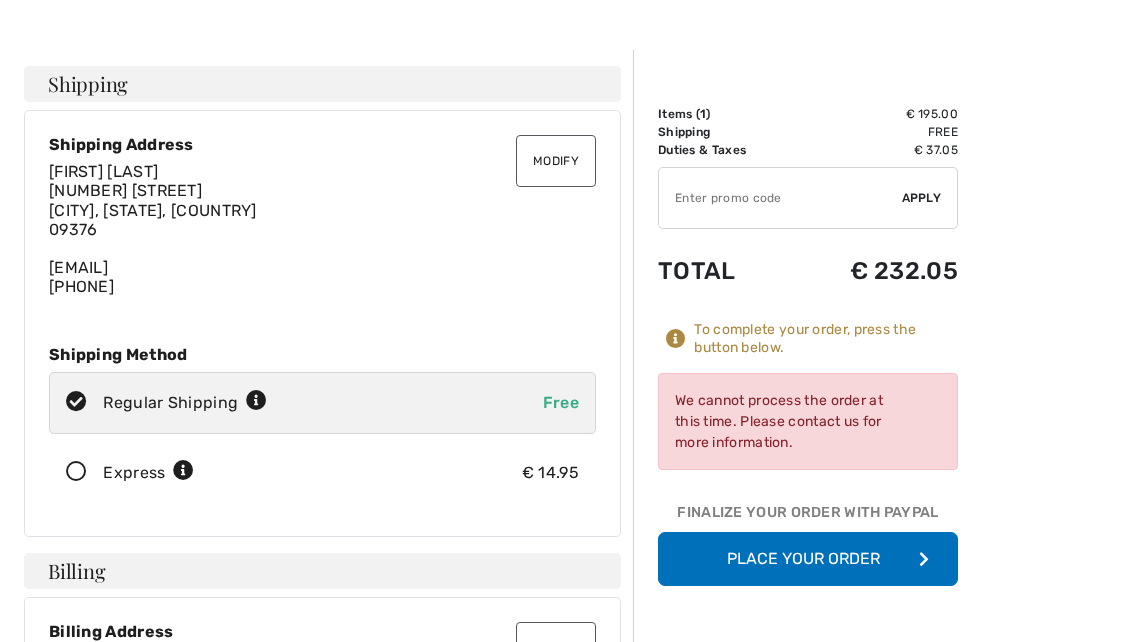 click at bounding box center [183, 471] 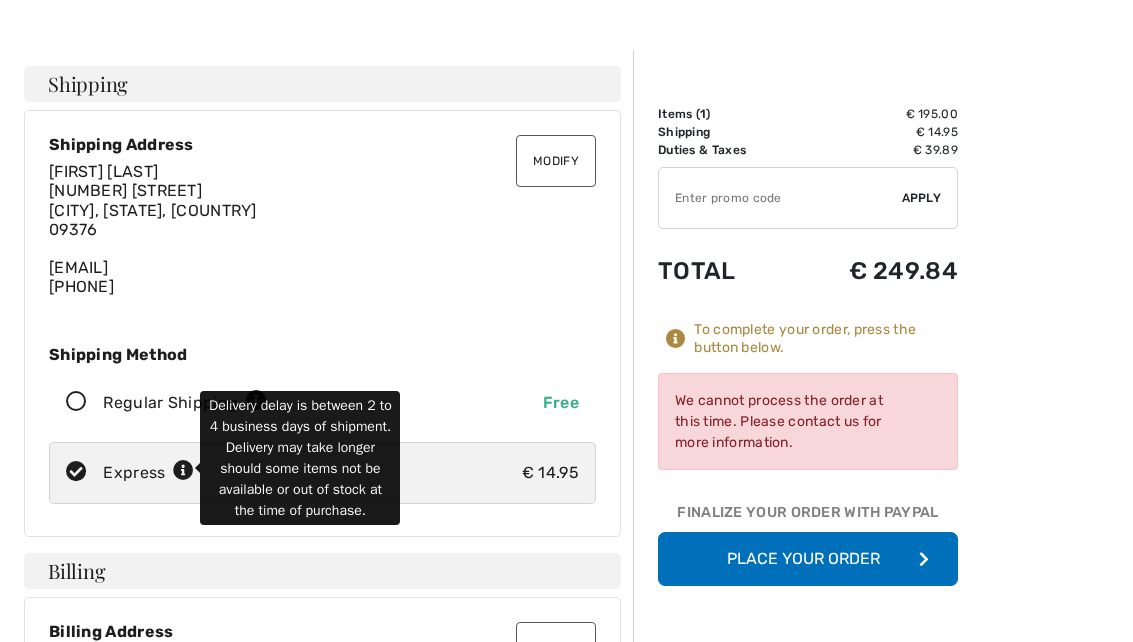 click on "Place Your Order" at bounding box center (808, 559) 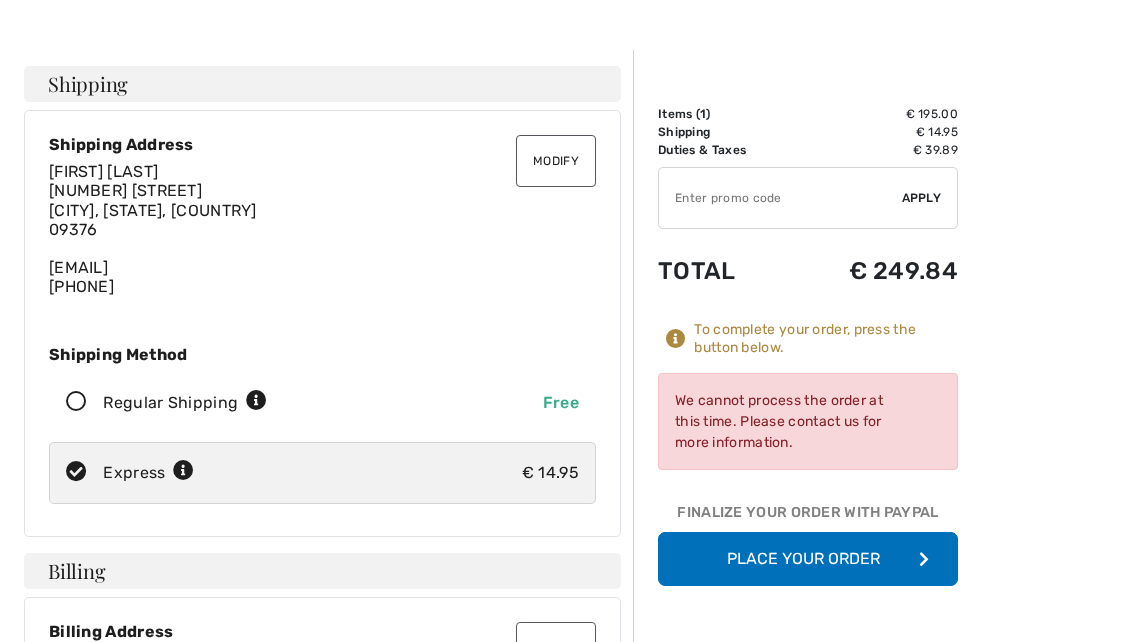 click on "We cannot process the order at this time. Please contact us for more information." at bounding box center [808, 421] 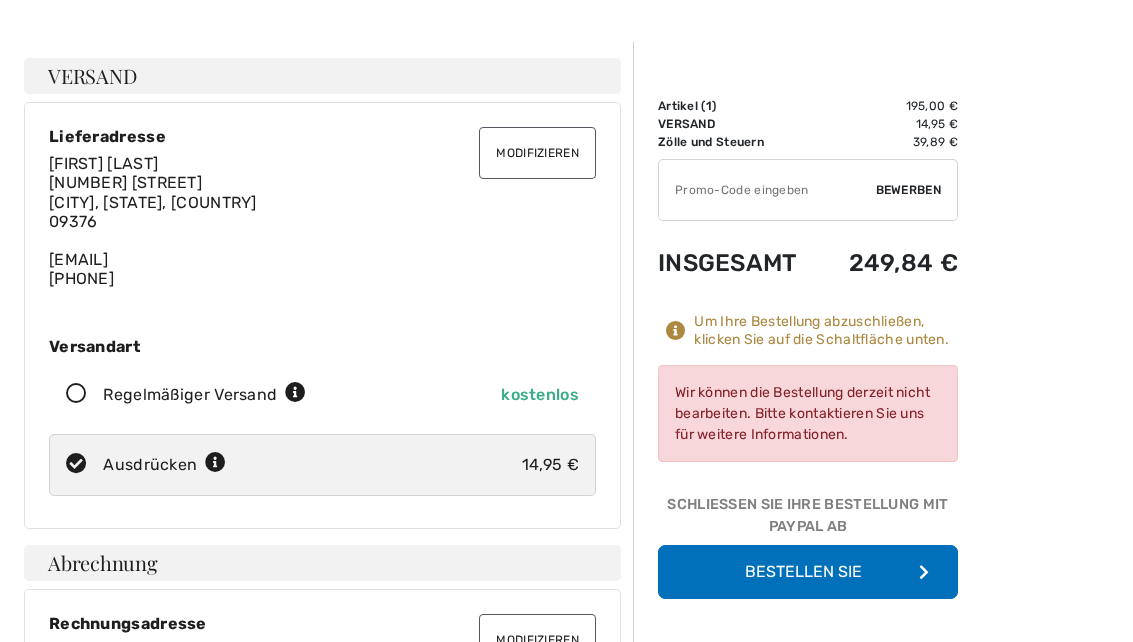 scroll, scrollTop: 104, scrollLeft: 0, axis: vertical 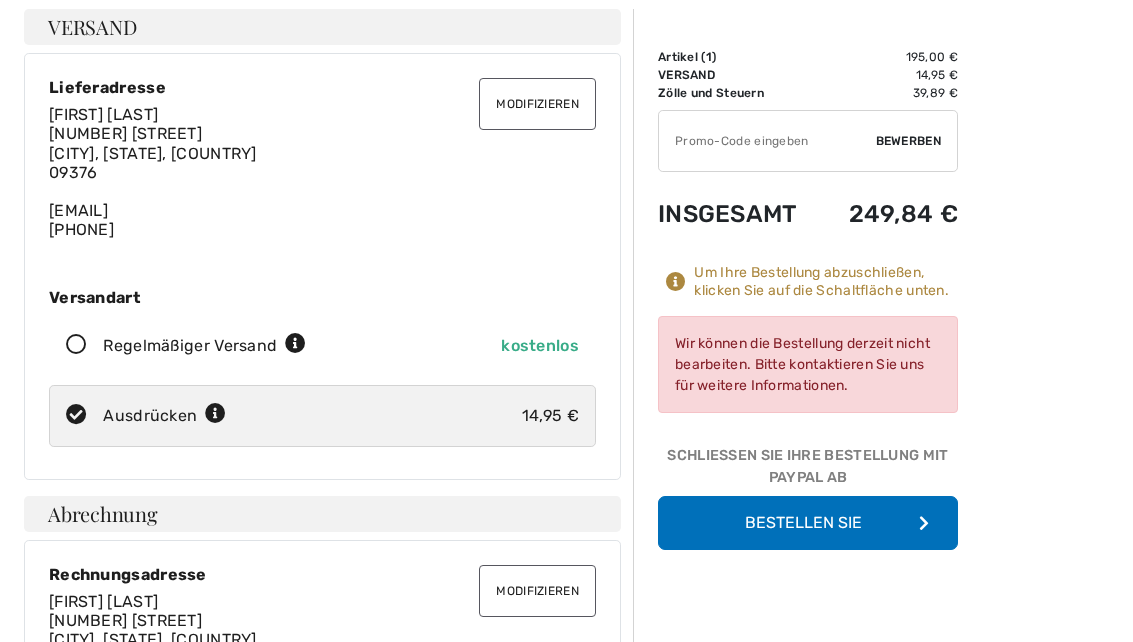click on "BESTELLEN SIE" at bounding box center [808, 524] 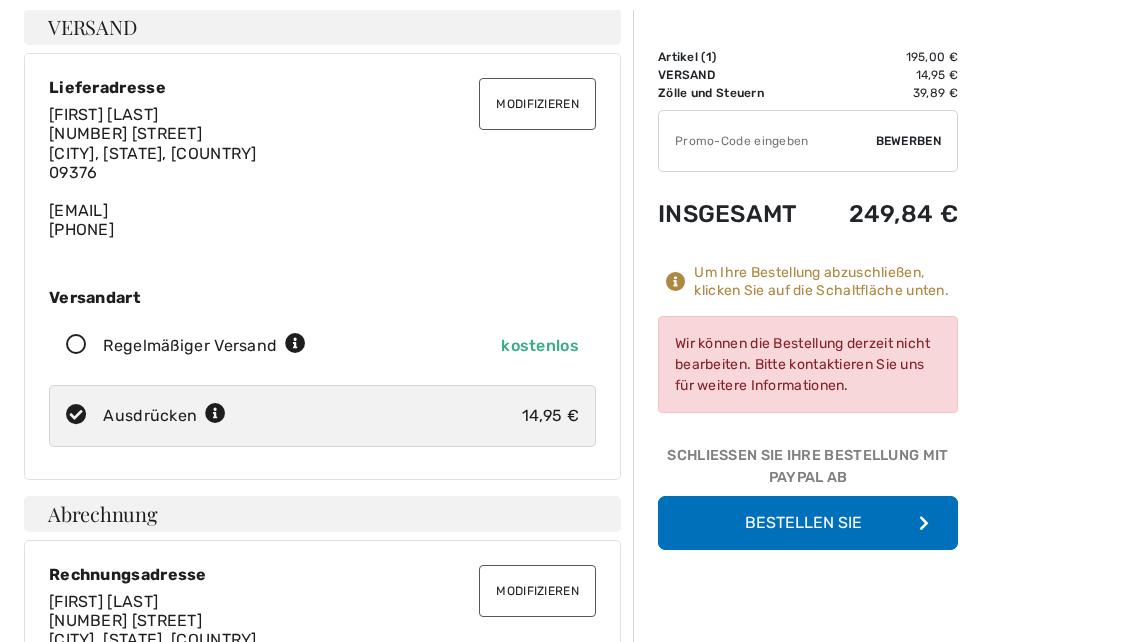 click on "Wir können die Bestellung derzeit nicht bearbeiten. Bitte kontaktieren Sie uns für weitere Informationen." at bounding box center [808, 364] 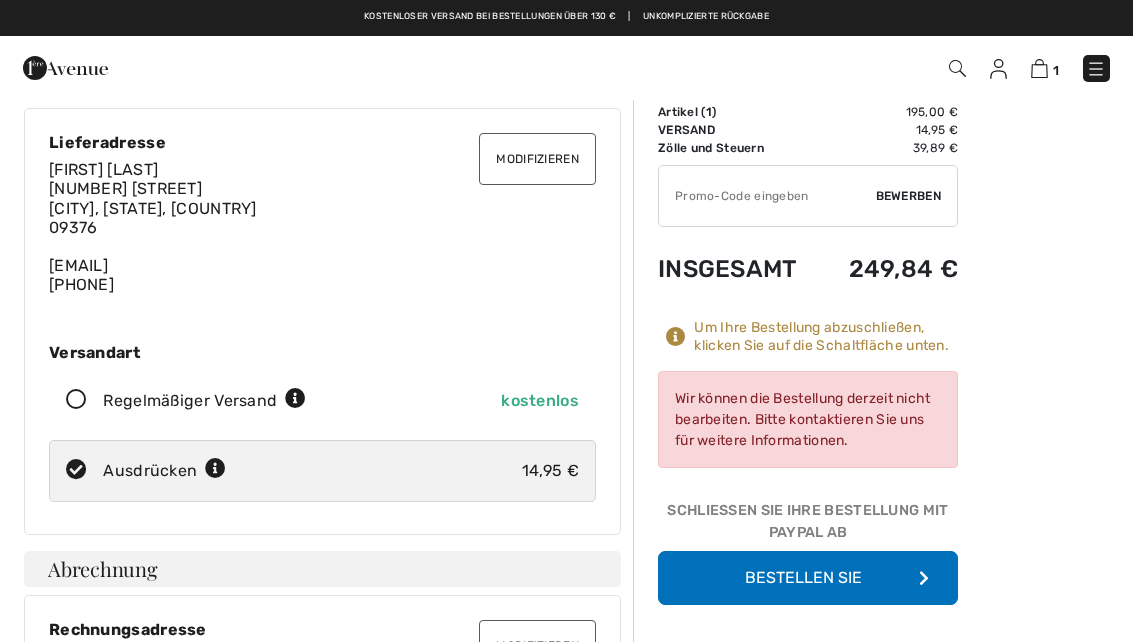 scroll, scrollTop: 0, scrollLeft: 0, axis: both 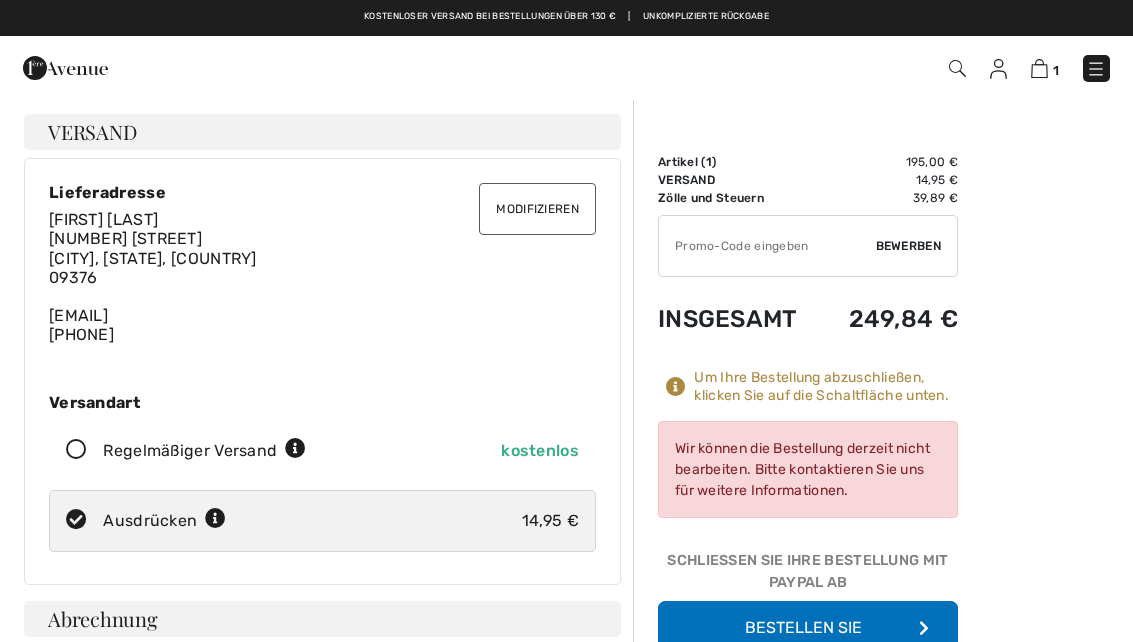 click at bounding box center [1039, 68] 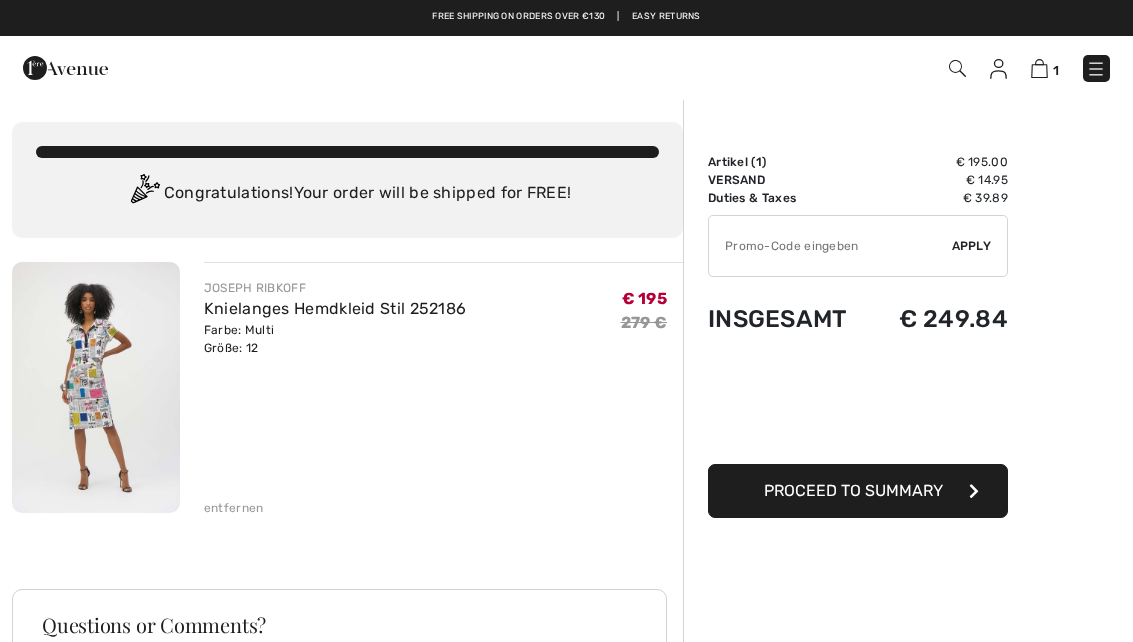 scroll, scrollTop: 0, scrollLeft: 0, axis: both 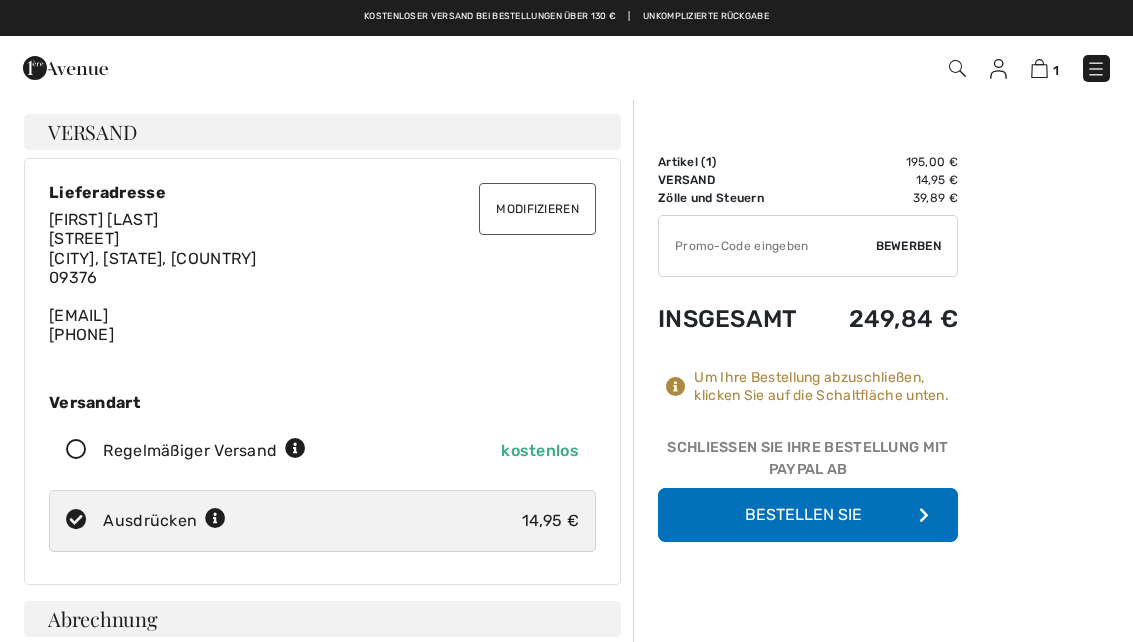 click on "Regelmäßiger Versand" at bounding box center [204, 451] 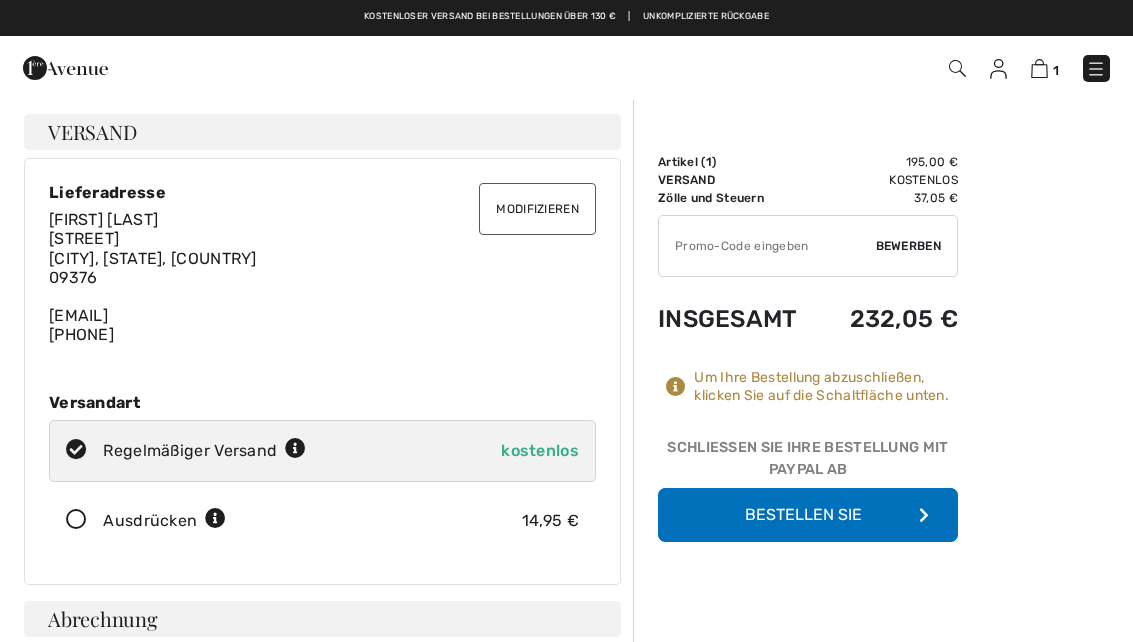 click on "BESTELLEN SIE" at bounding box center (808, 515) 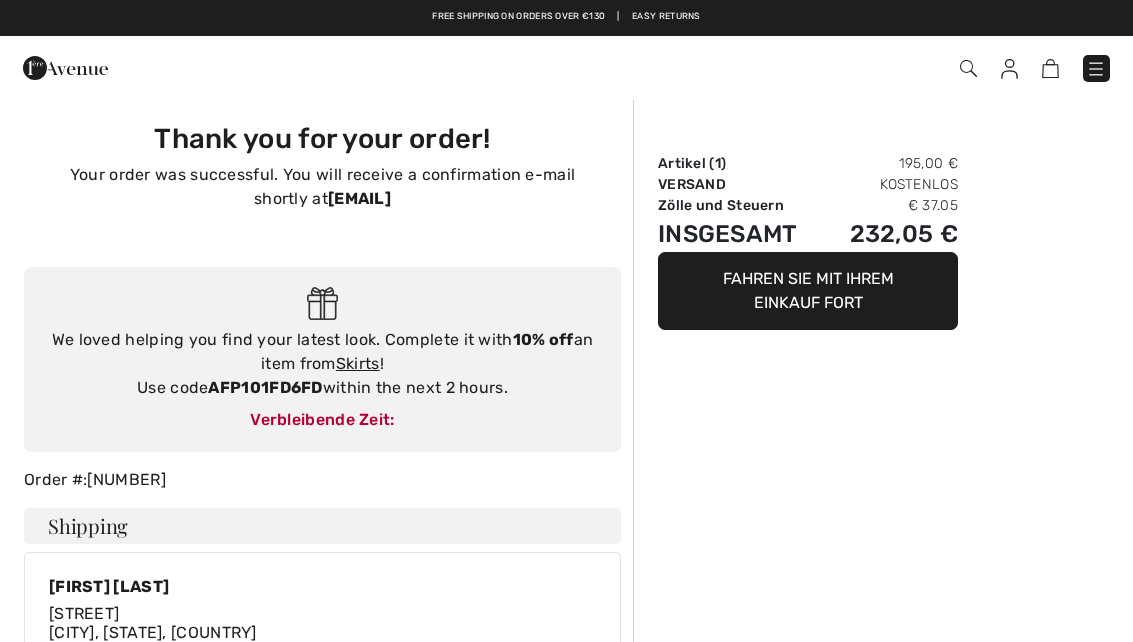 scroll, scrollTop: 0, scrollLeft: 0, axis: both 